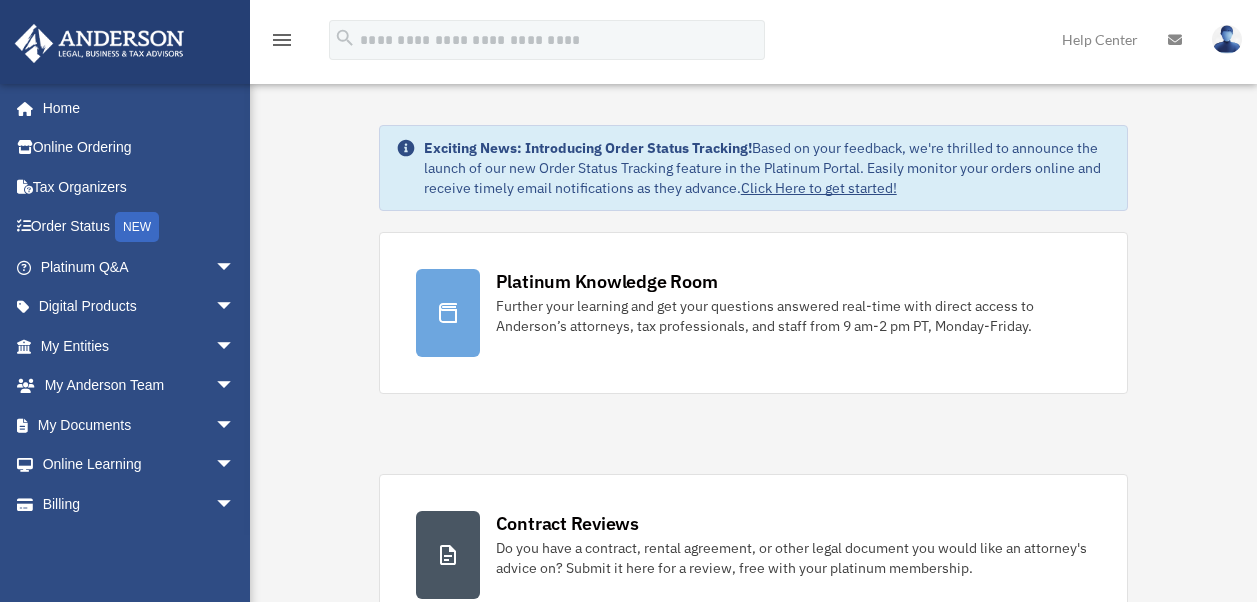 scroll, scrollTop: 0, scrollLeft: 0, axis: both 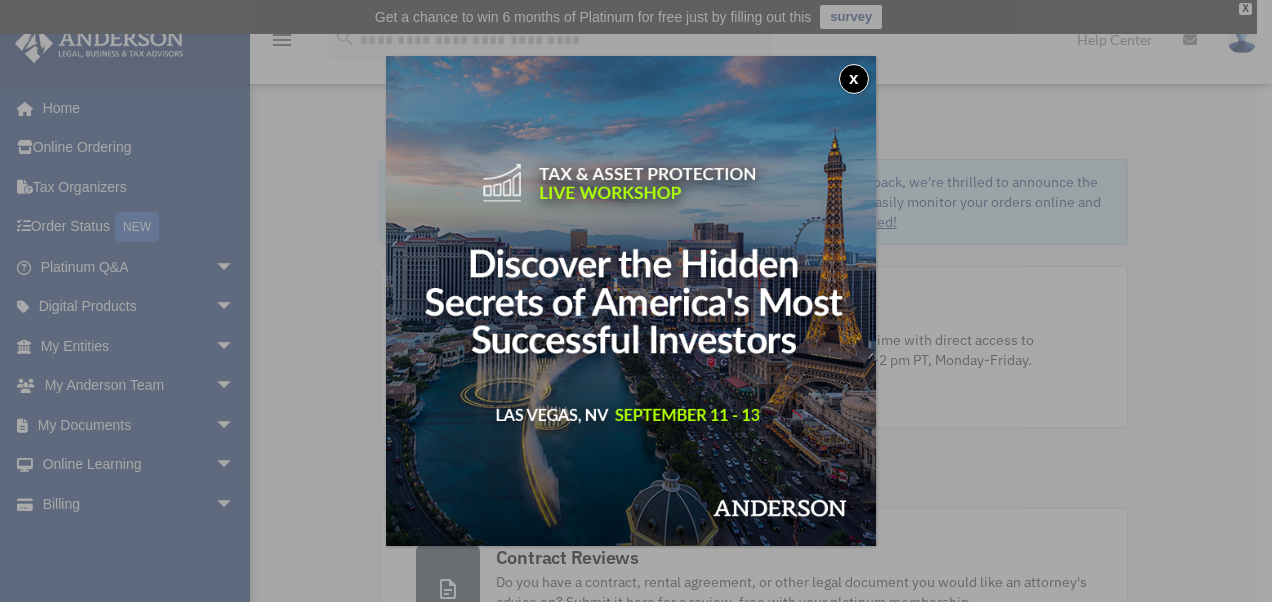 click on "x" at bounding box center (854, 79) 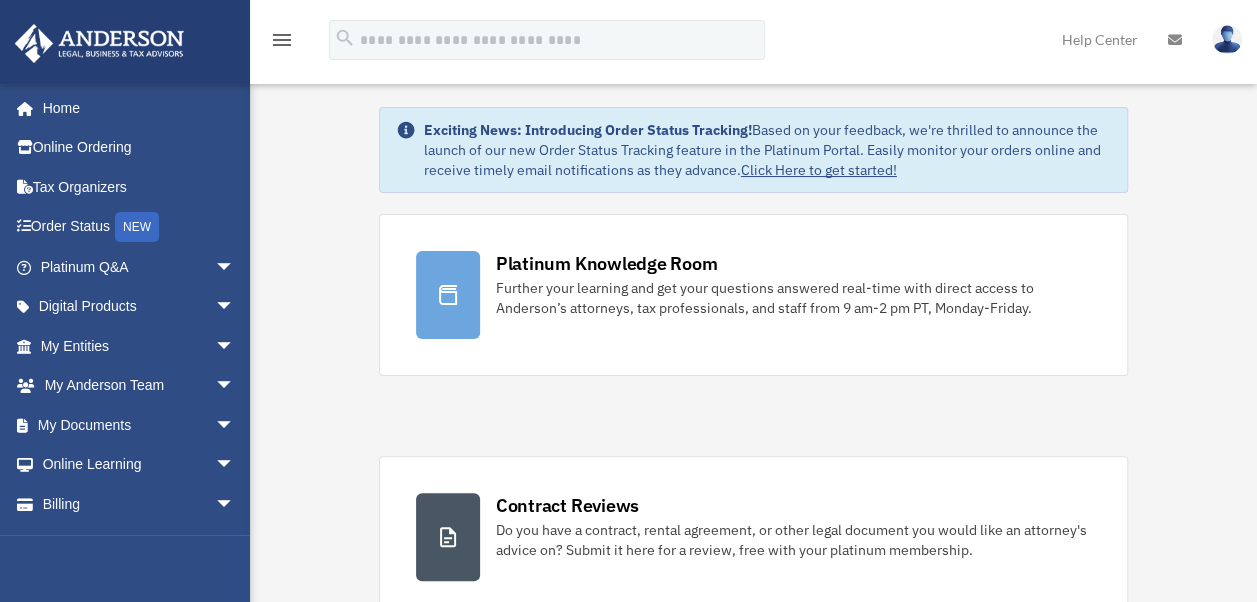 scroll, scrollTop: 0, scrollLeft: 0, axis: both 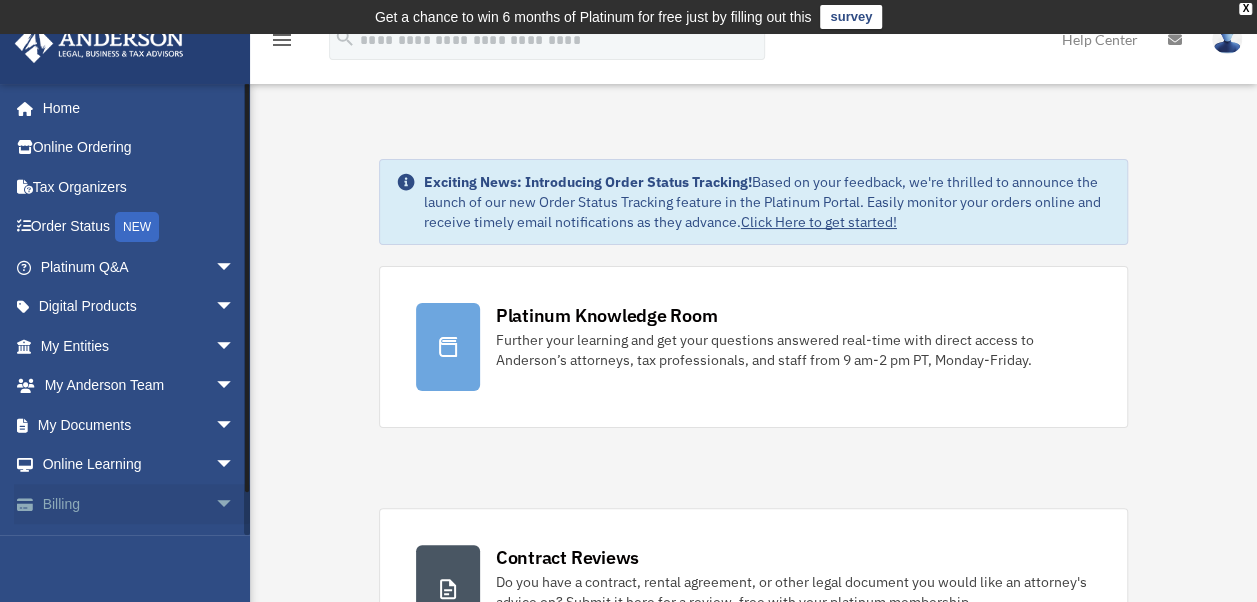 click on "Billing arrow_drop_down" at bounding box center [139, 504] 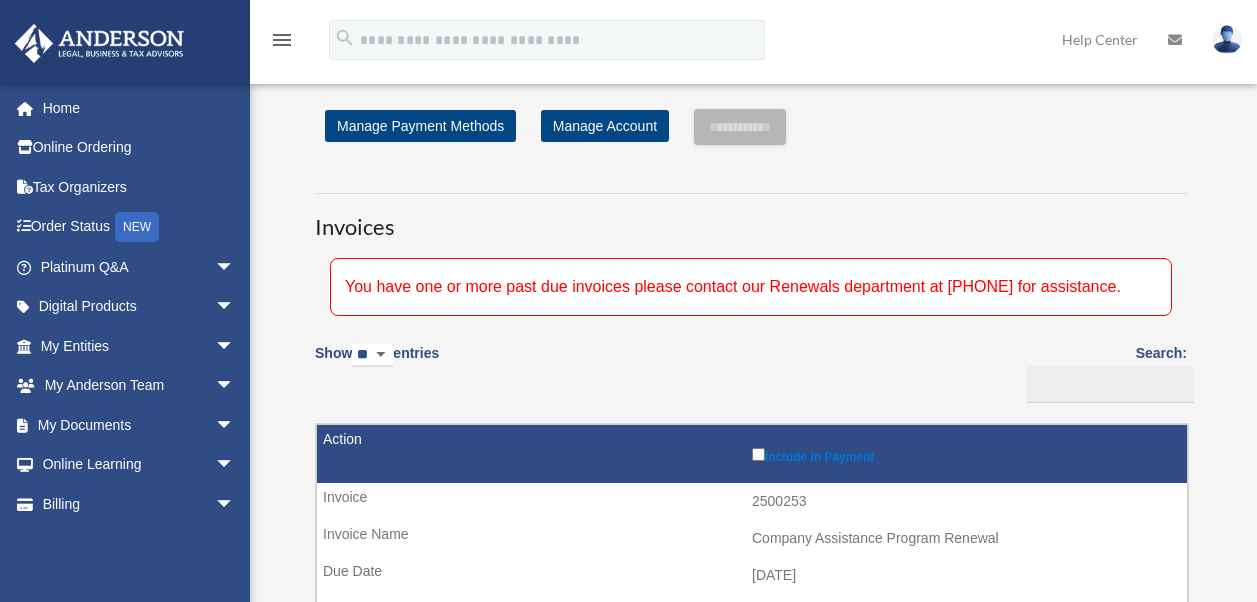 scroll, scrollTop: 0, scrollLeft: 0, axis: both 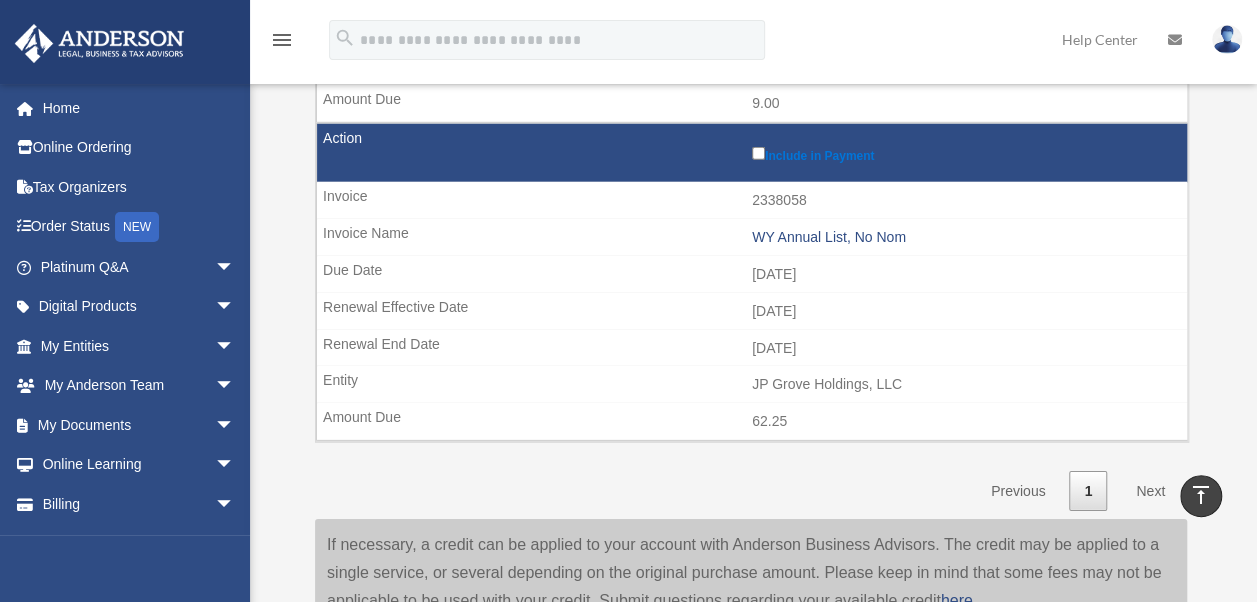 click on "Next" at bounding box center (1150, 491) 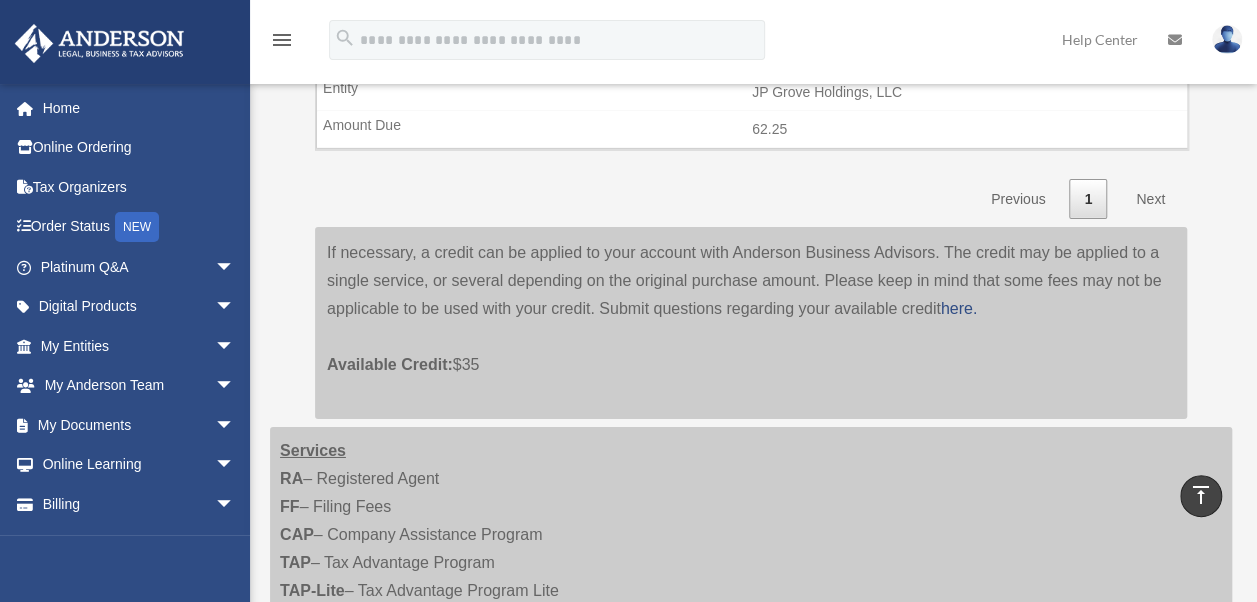 scroll, scrollTop: 3128, scrollLeft: 0, axis: vertical 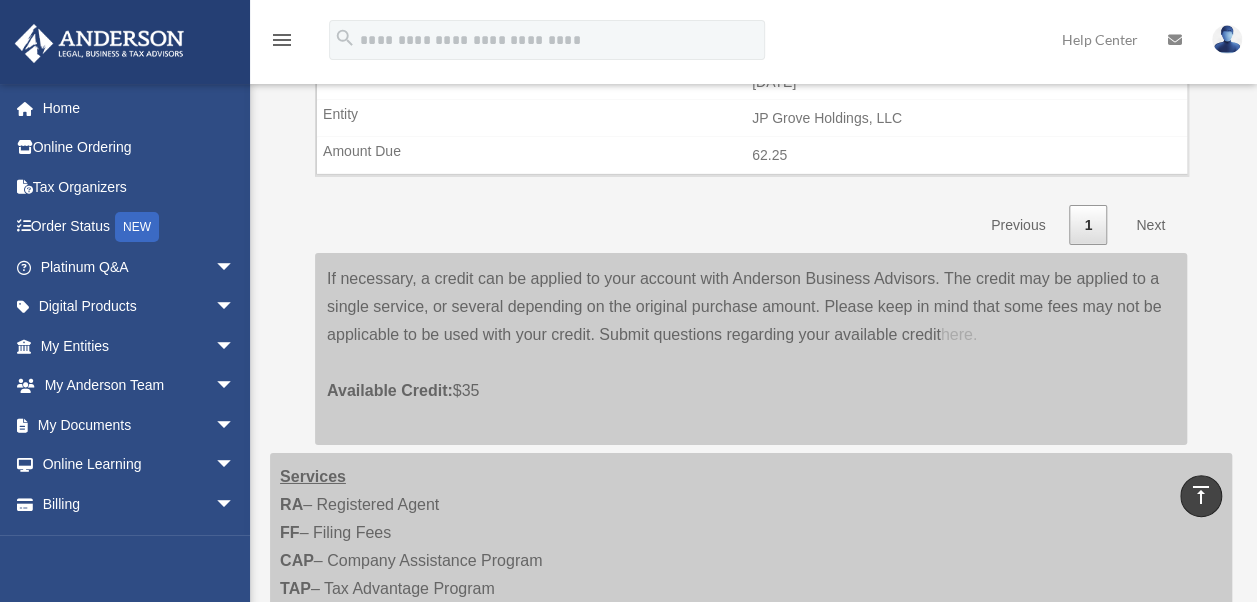 click on "here." at bounding box center (959, 334) 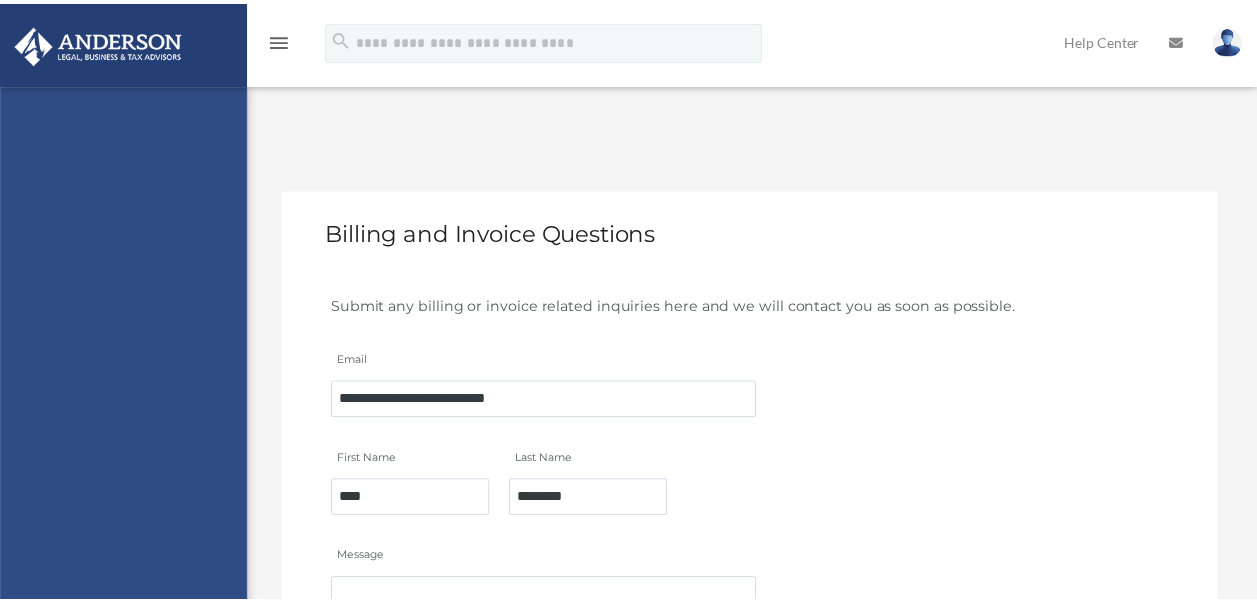 scroll, scrollTop: 0, scrollLeft: 0, axis: both 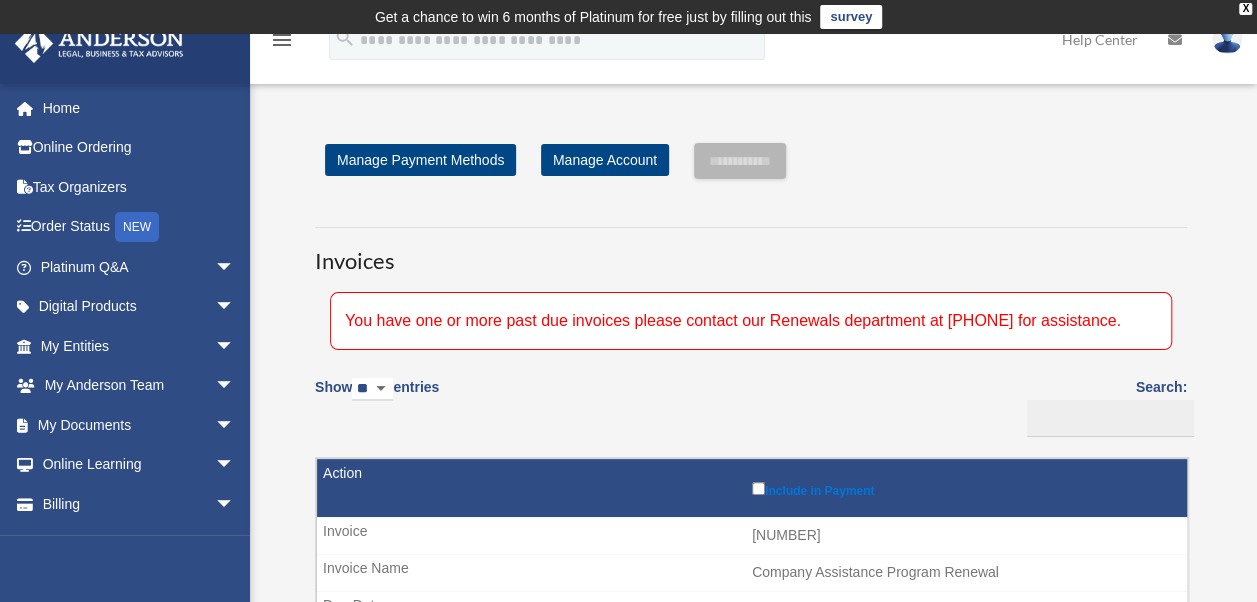click on "** ** ** ***" at bounding box center [372, 389] 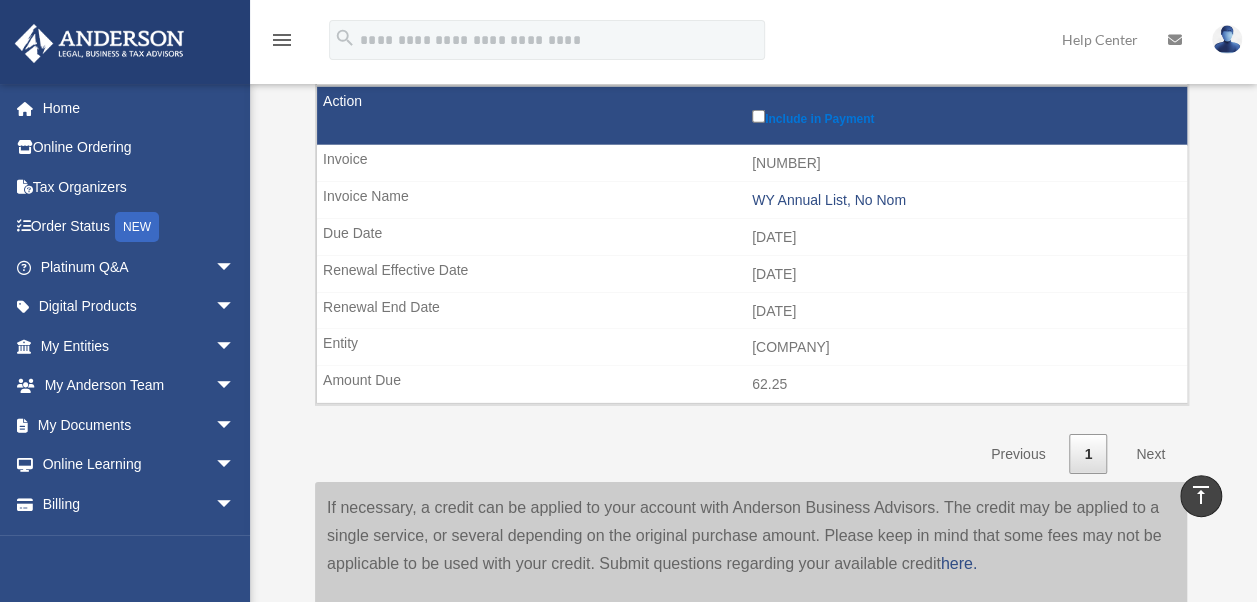 scroll, scrollTop: 2915, scrollLeft: 0, axis: vertical 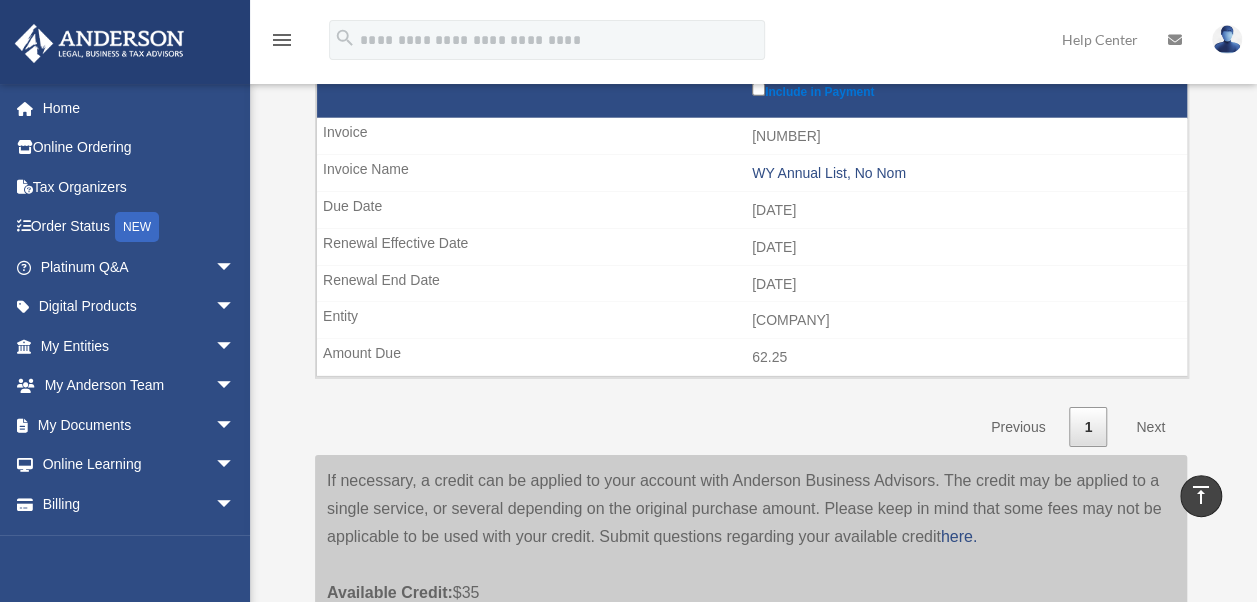 click on "Next" at bounding box center (1150, 427) 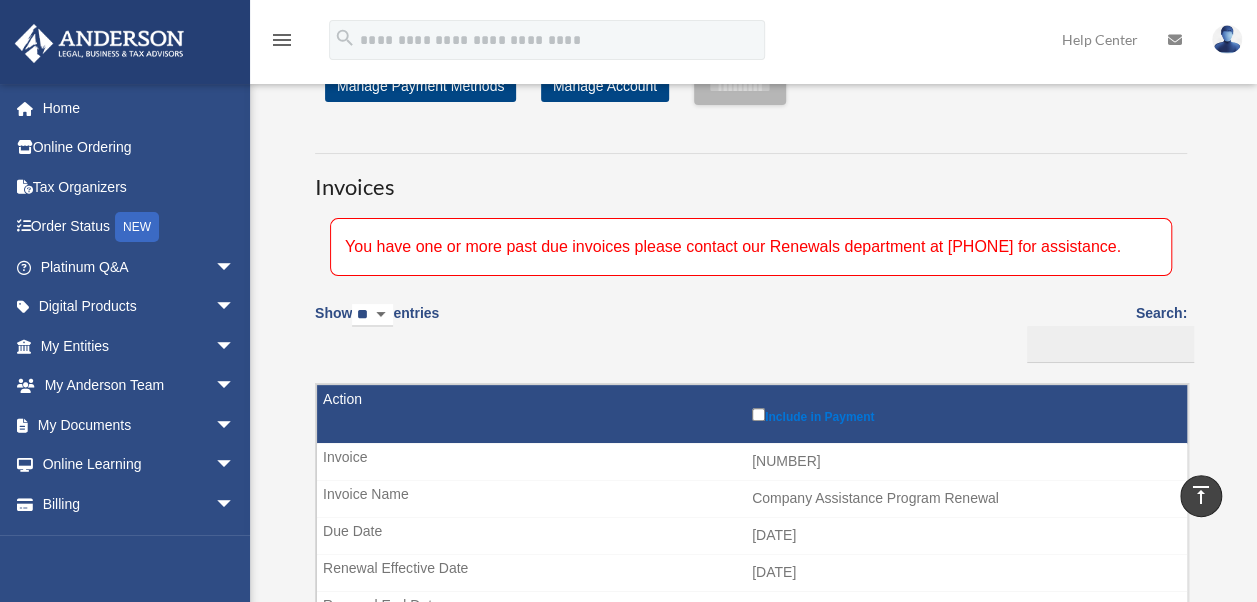 scroll, scrollTop: 0, scrollLeft: 0, axis: both 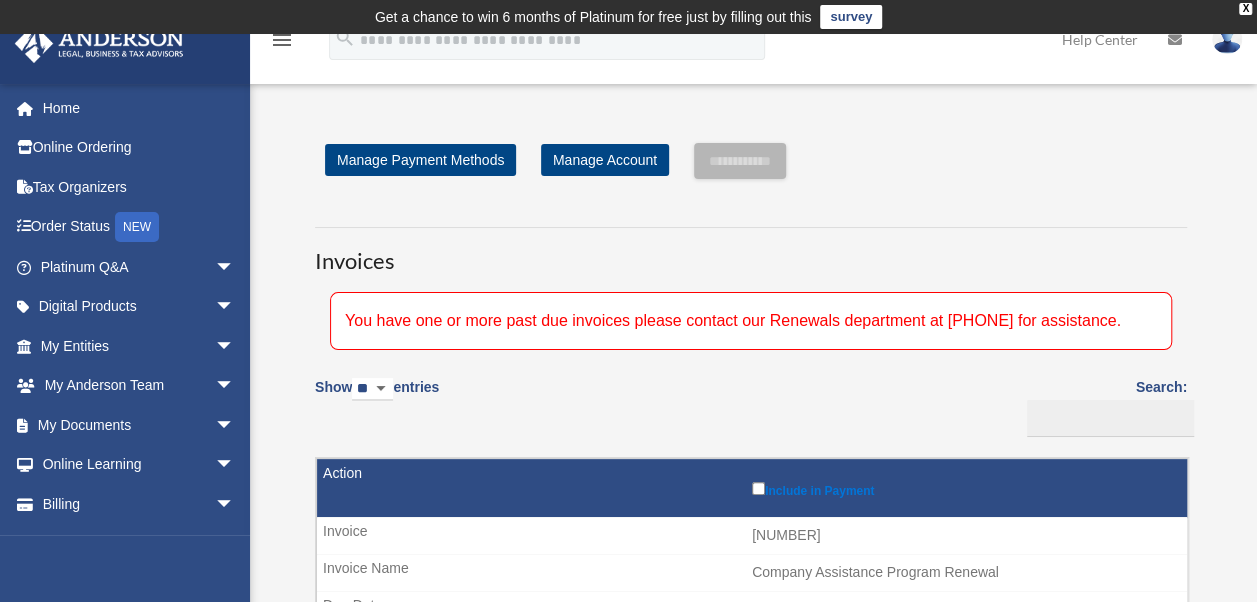 click on "You have one or more past due invoices please contact our Renewals department at 888.969.2677 for assistance." at bounding box center (751, 321) 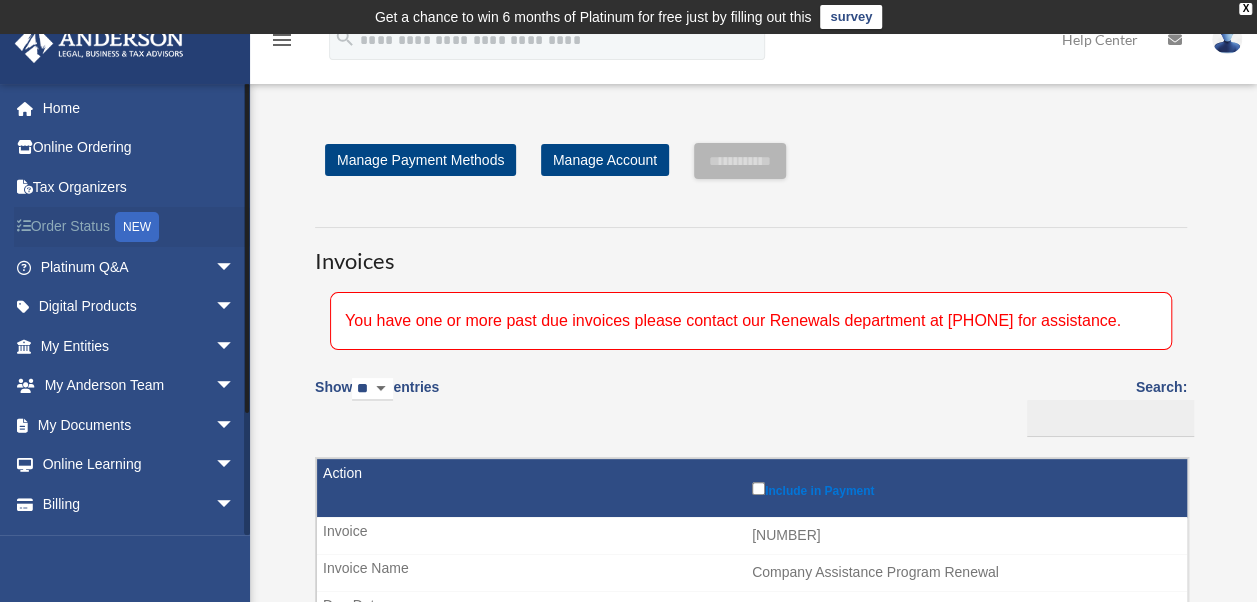 click on "Order Status  NEW" at bounding box center [139, 227] 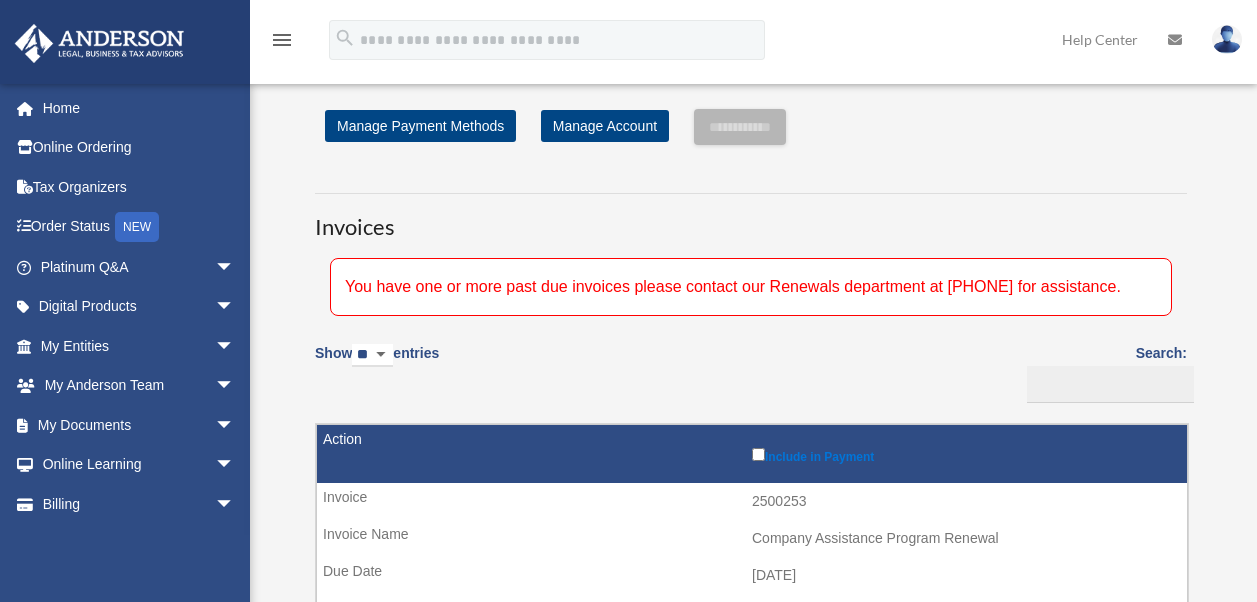 select on "**" 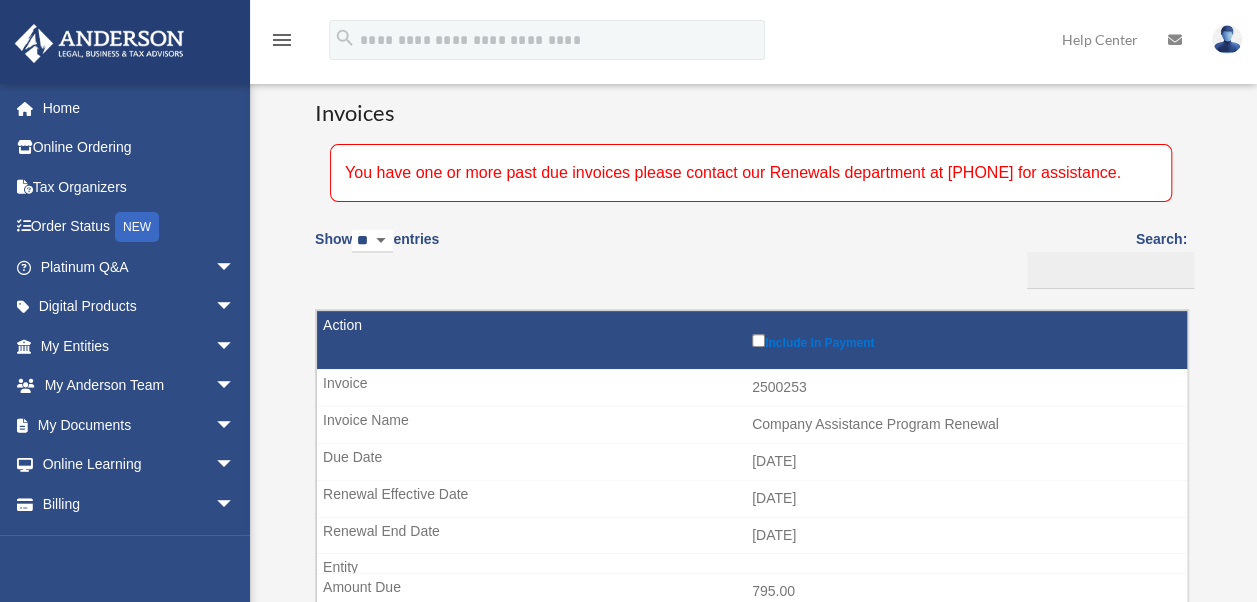 scroll, scrollTop: 0, scrollLeft: 0, axis: both 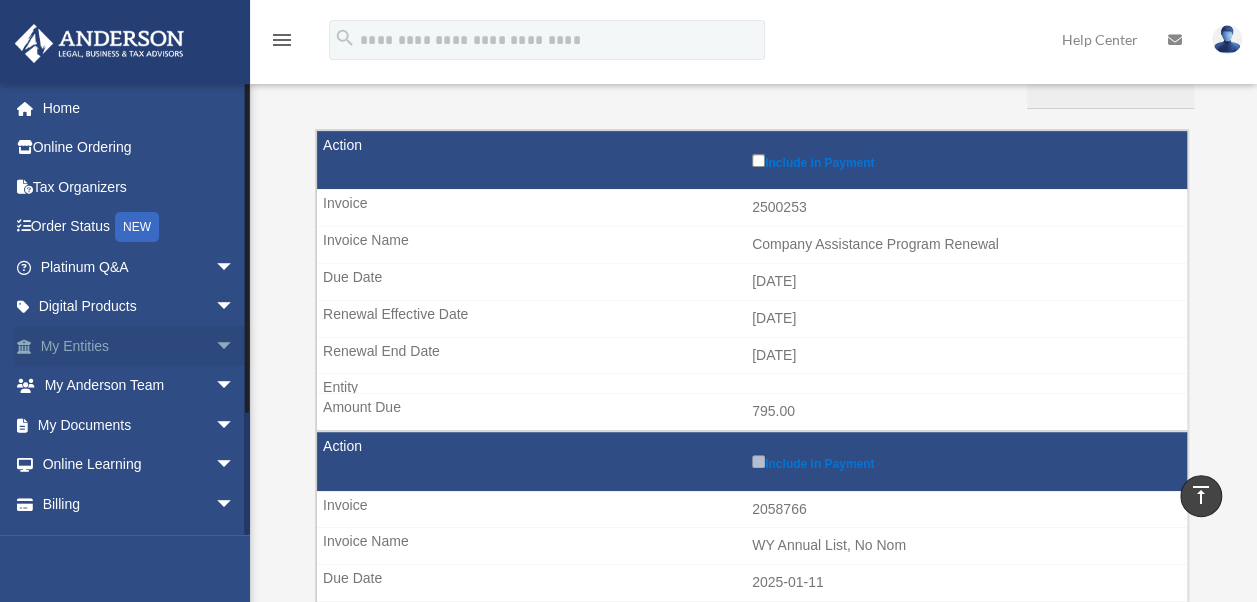 click on "My Entities arrow_drop_down" at bounding box center [139, 346] 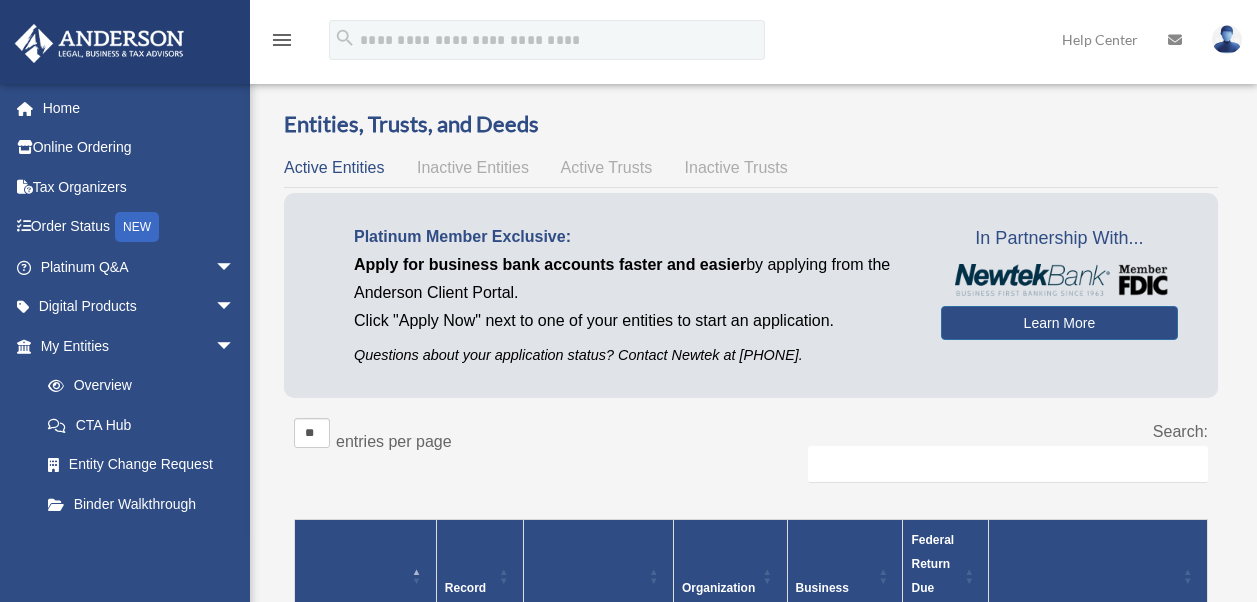 scroll, scrollTop: 0, scrollLeft: 0, axis: both 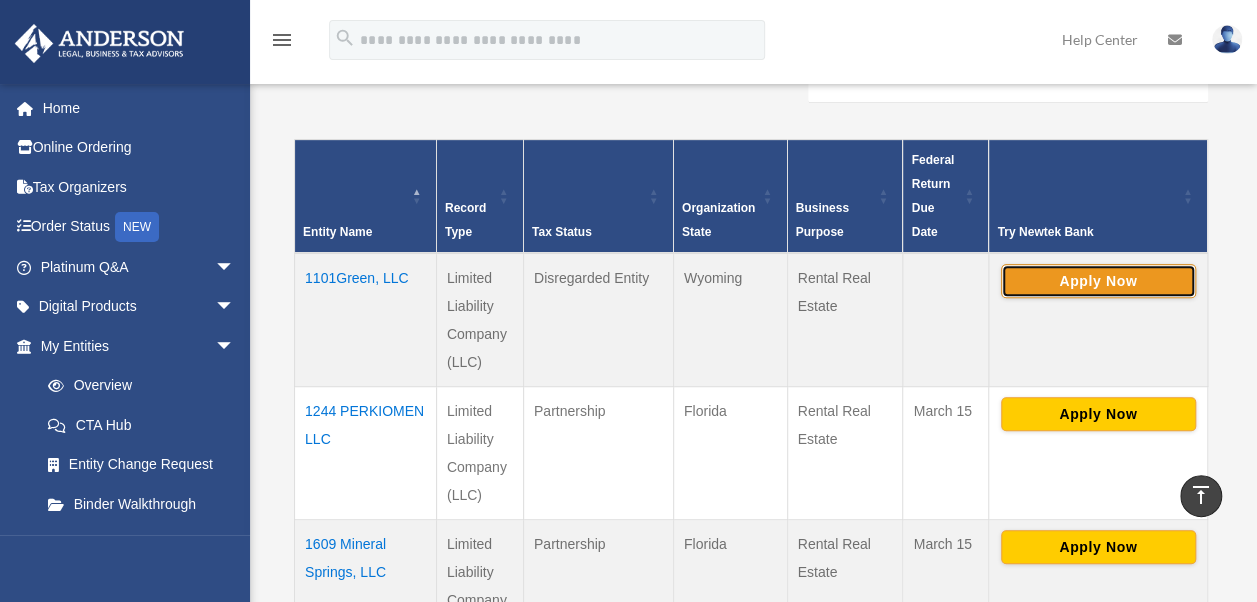 click on "Apply
Now" at bounding box center [1098, 281] 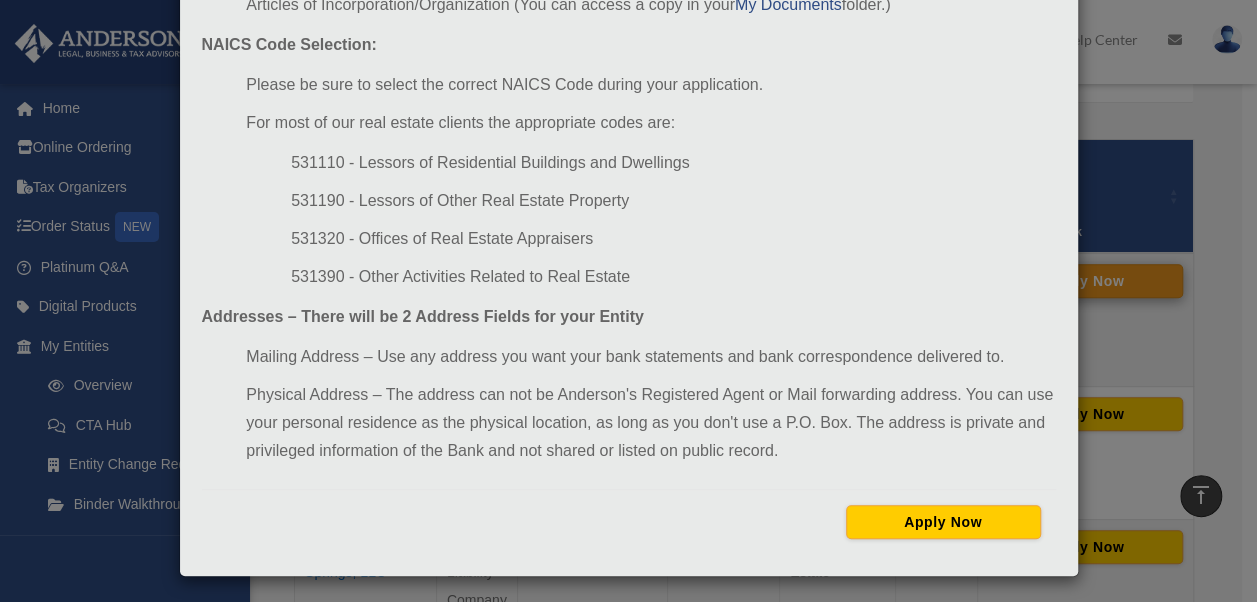 scroll, scrollTop: 314, scrollLeft: 0, axis: vertical 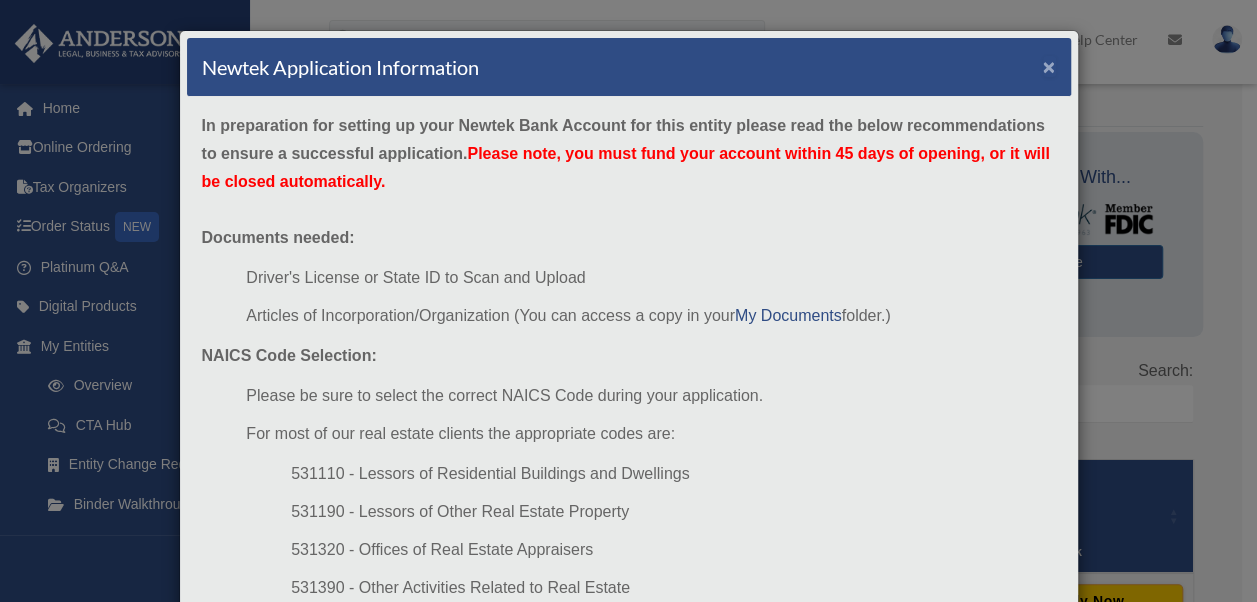 click on "×" at bounding box center (1049, 66) 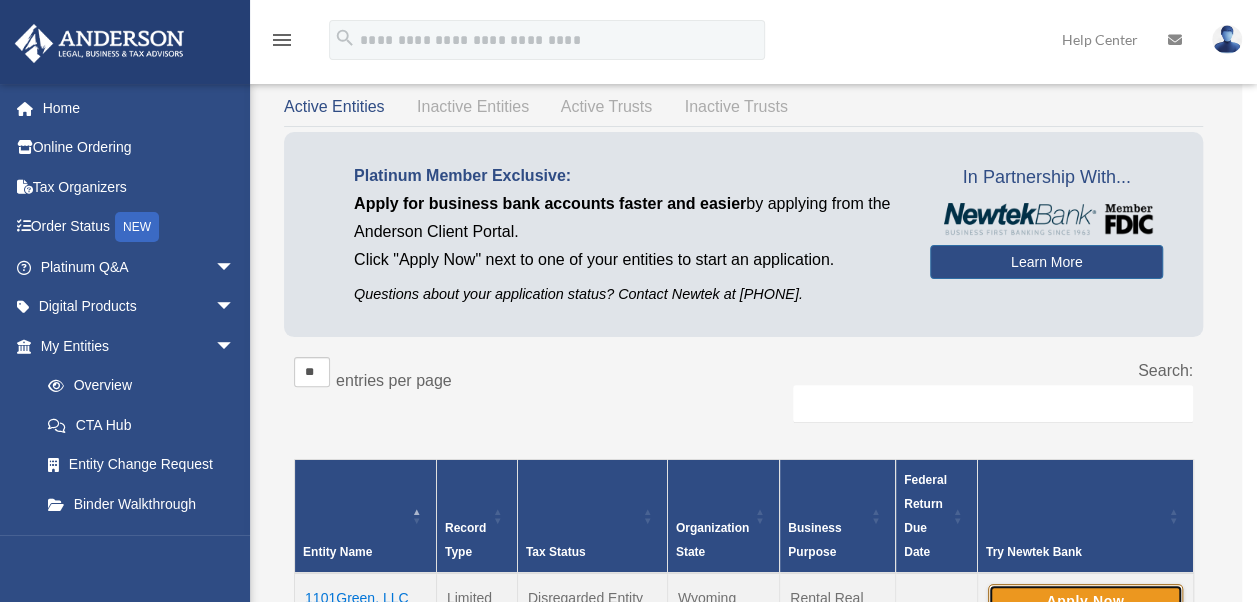 scroll, scrollTop: 108, scrollLeft: 0, axis: vertical 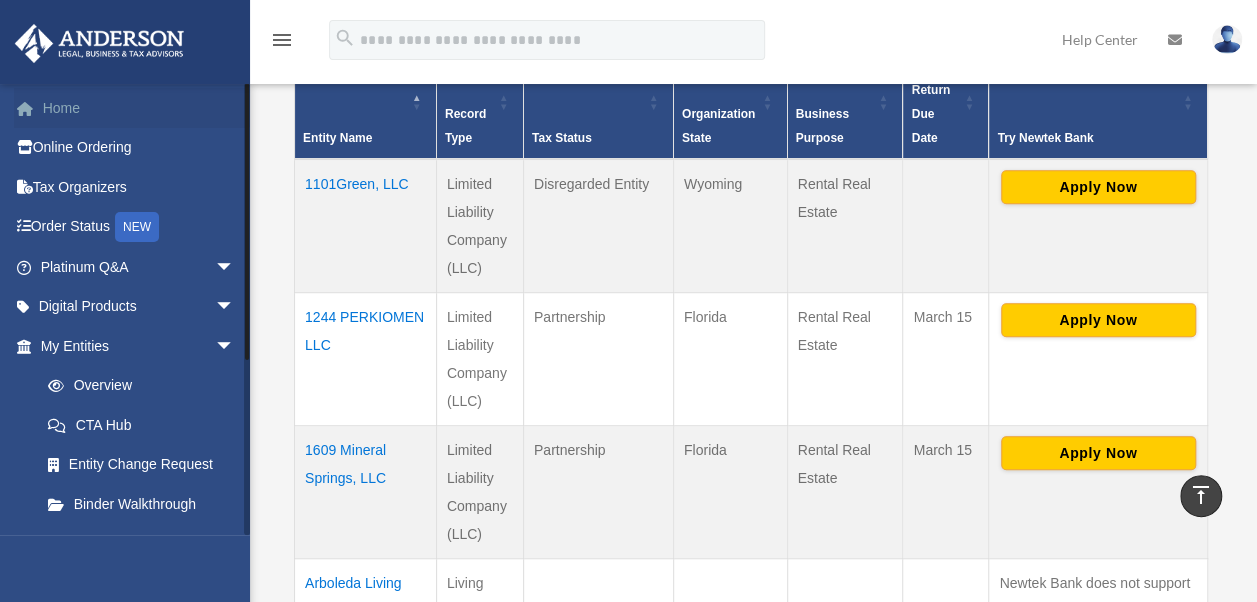 click on "Home" at bounding box center (139, 108) 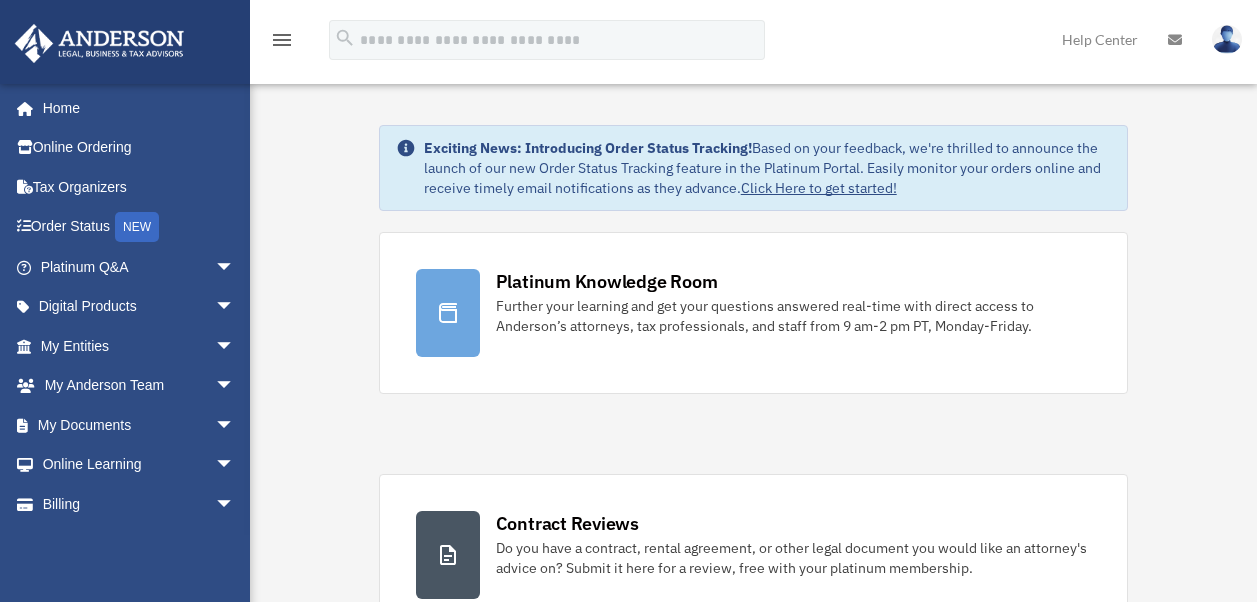 scroll, scrollTop: 0, scrollLeft: 0, axis: both 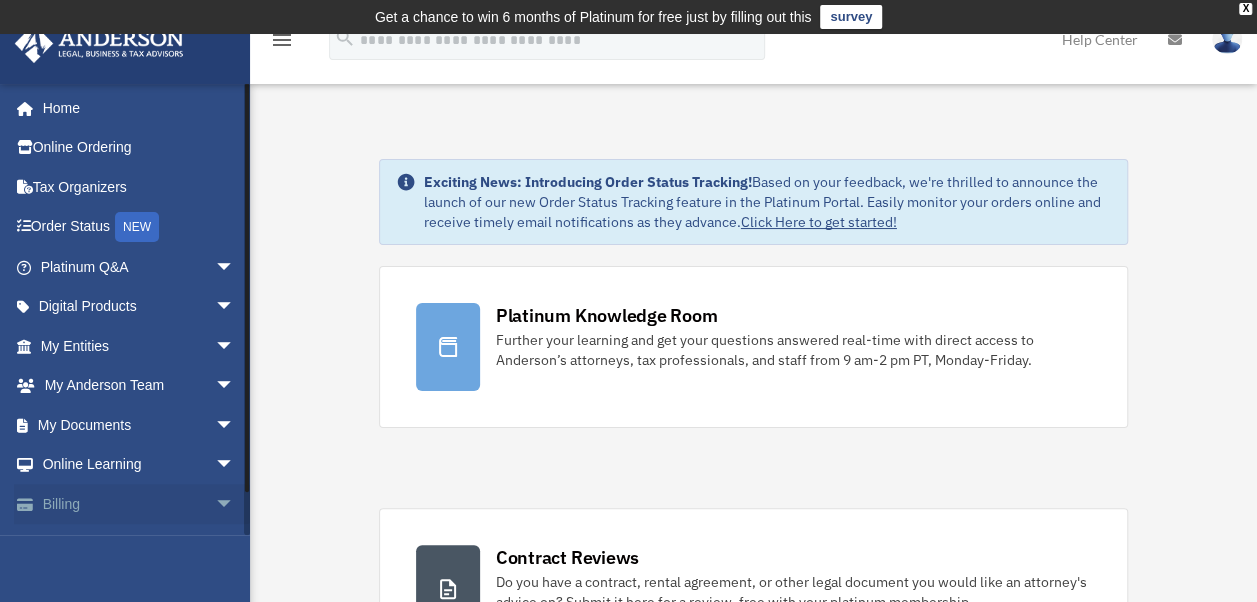 click on "Billing arrow_drop_down" at bounding box center [139, 504] 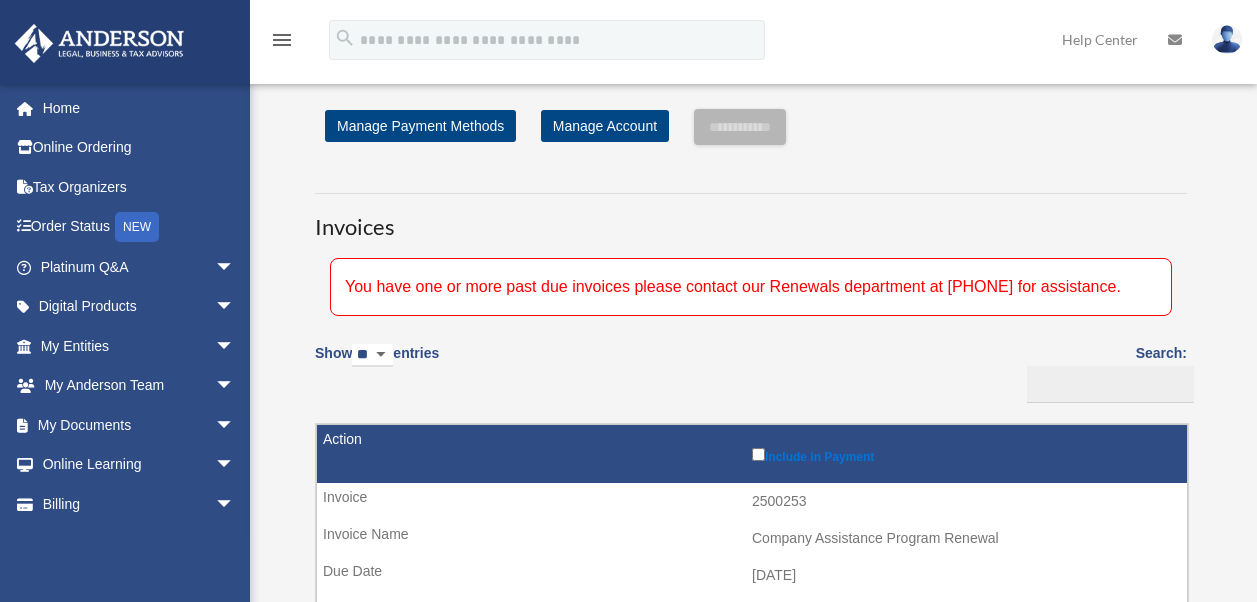 scroll, scrollTop: 0, scrollLeft: 0, axis: both 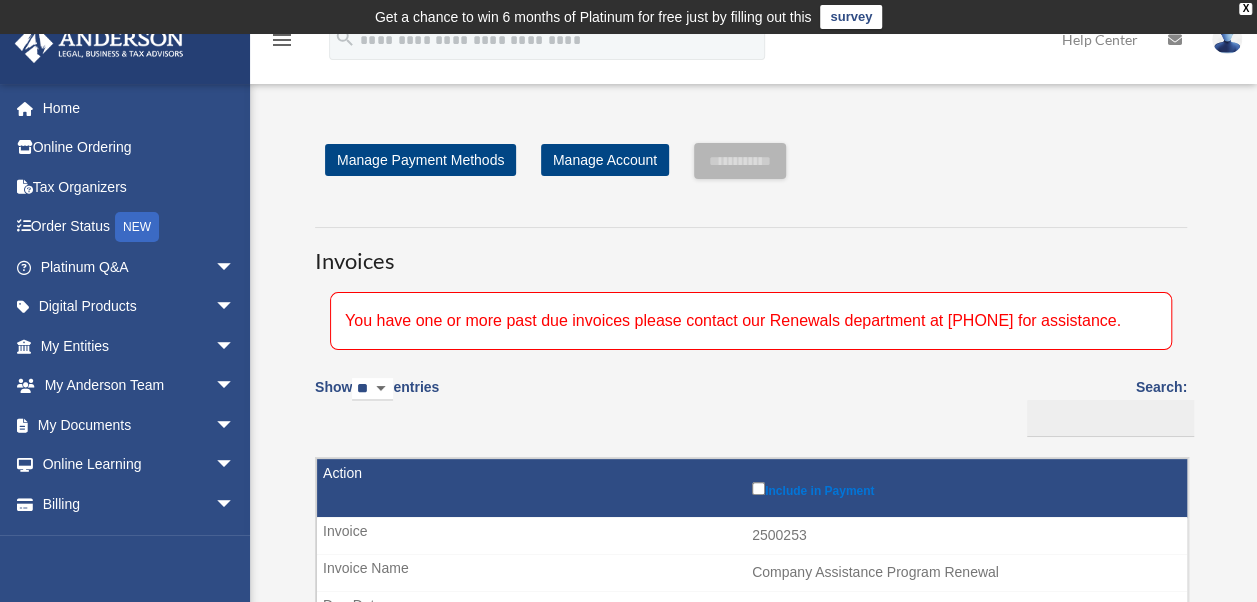 click on "** ** ** ***" at bounding box center (372, 389) 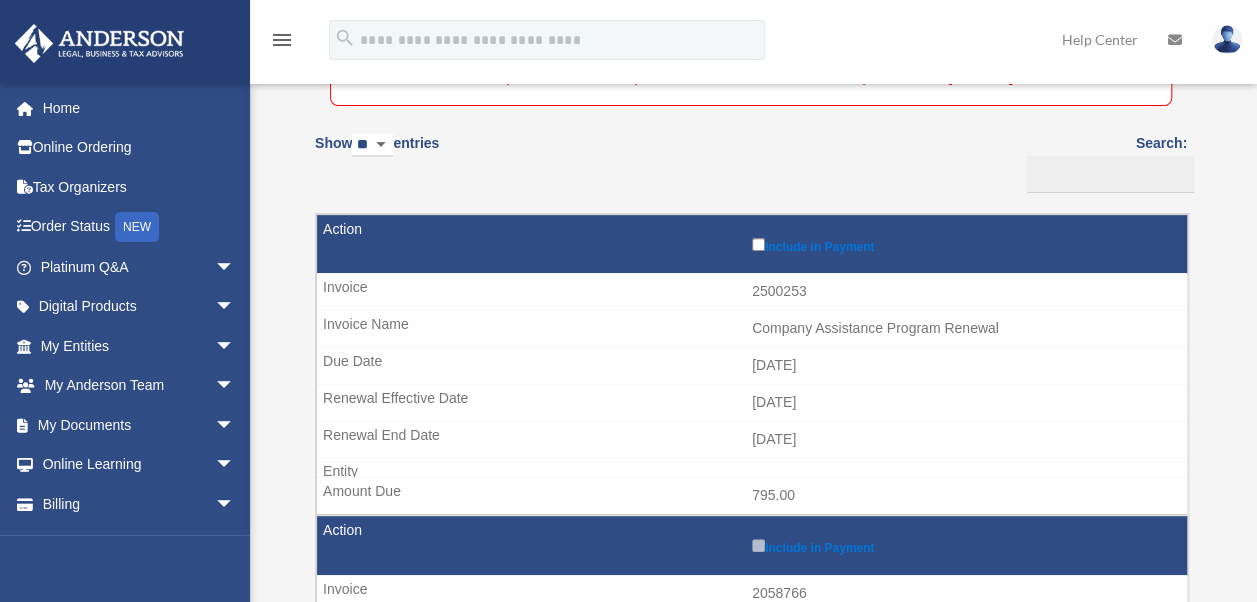 scroll, scrollTop: 280, scrollLeft: 0, axis: vertical 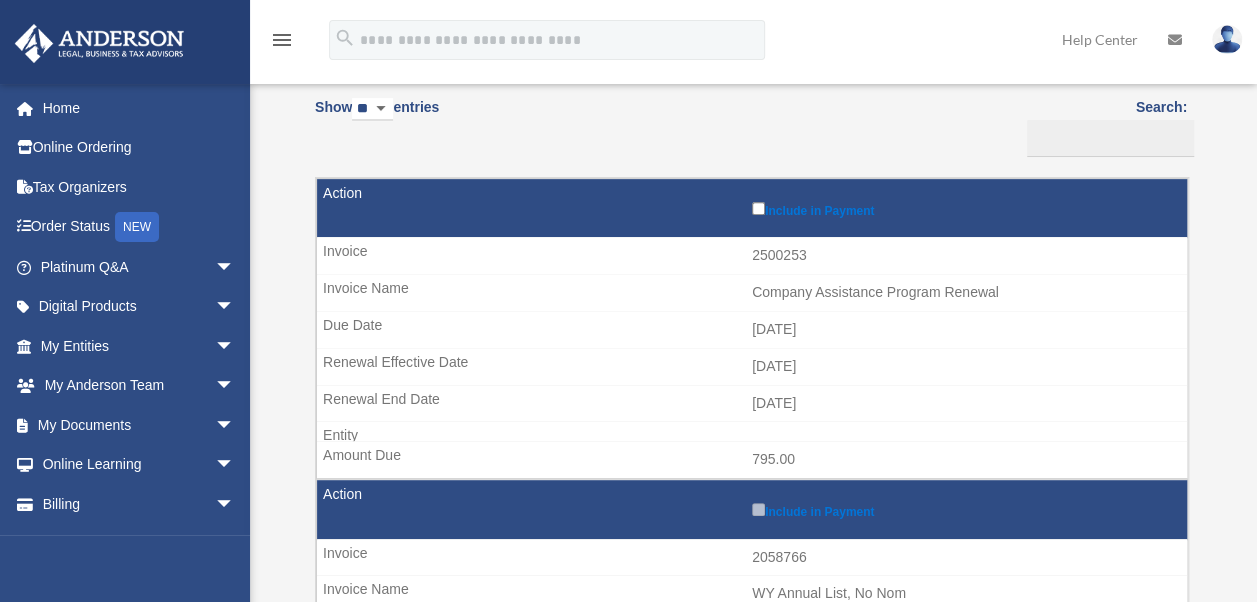 select on "**" 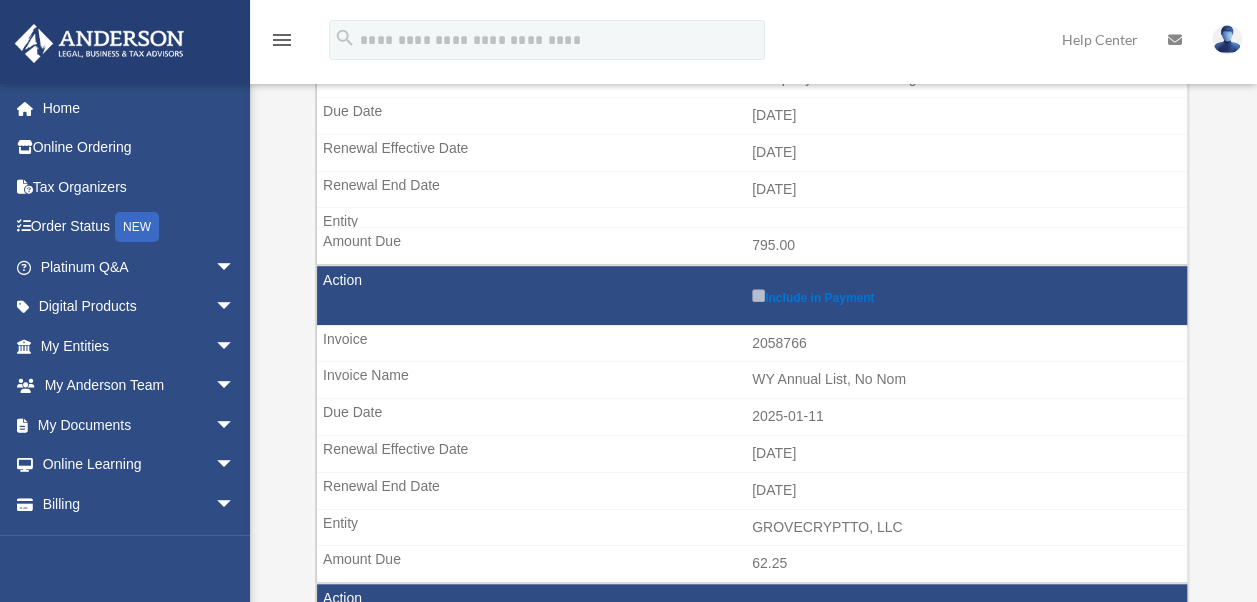 scroll, scrollTop: 600, scrollLeft: 0, axis: vertical 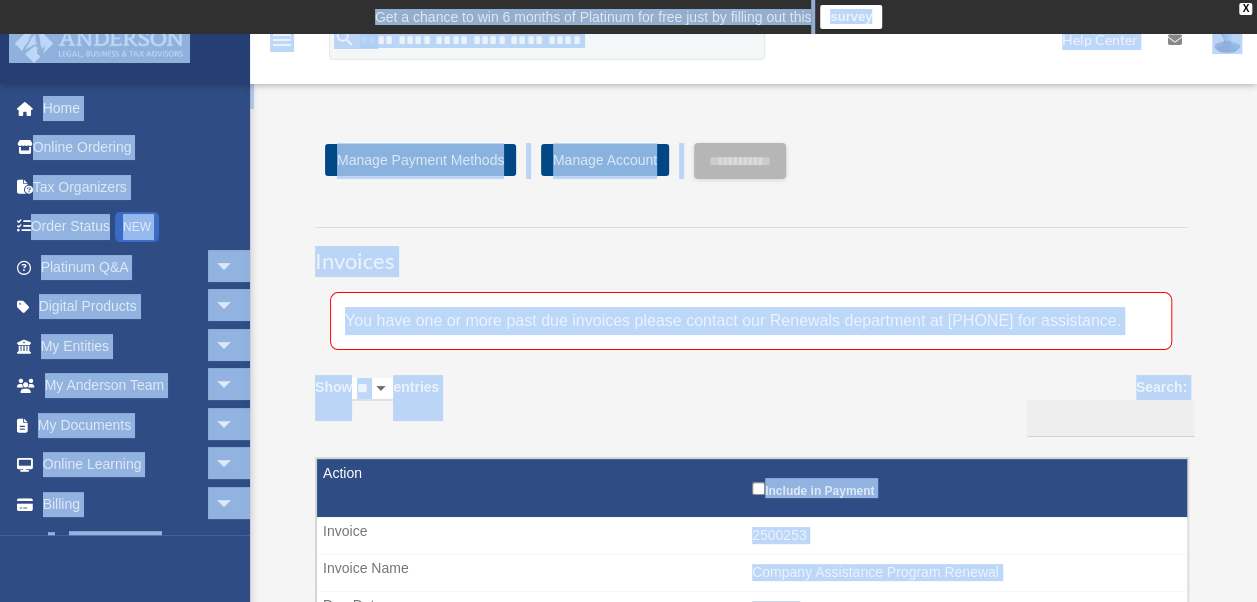drag, startPoint x: 878, startPoint y: 272, endPoint x: 903, endPoint y: -54, distance: 326.95718 